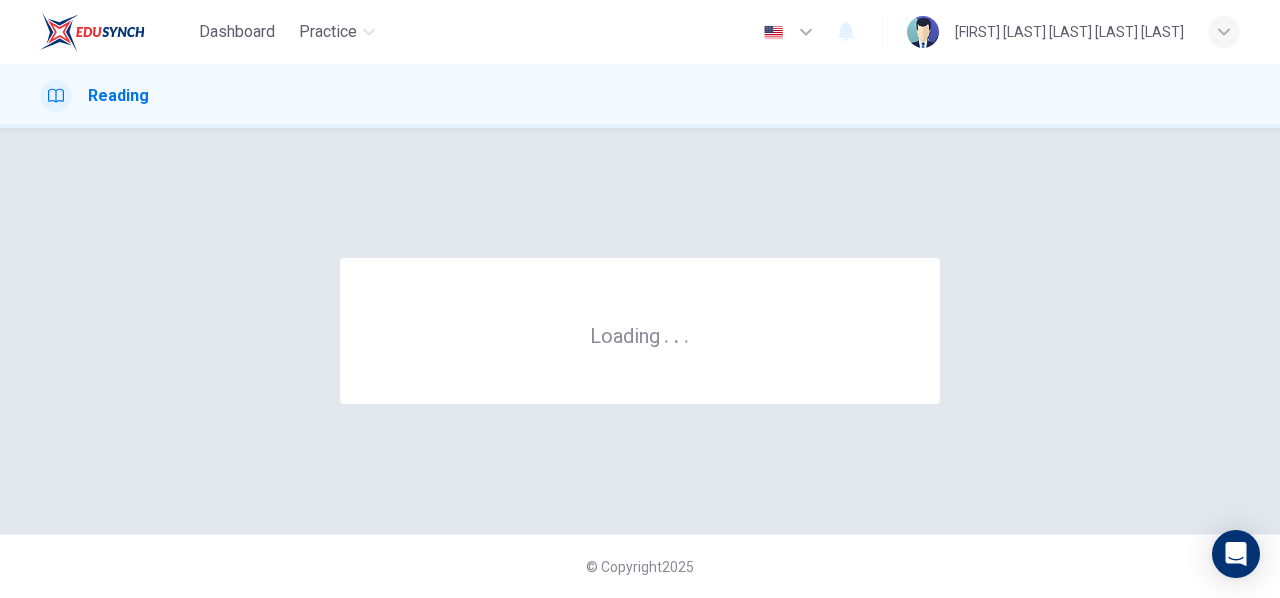 scroll, scrollTop: 0, scrollLeft: 0, axis: both 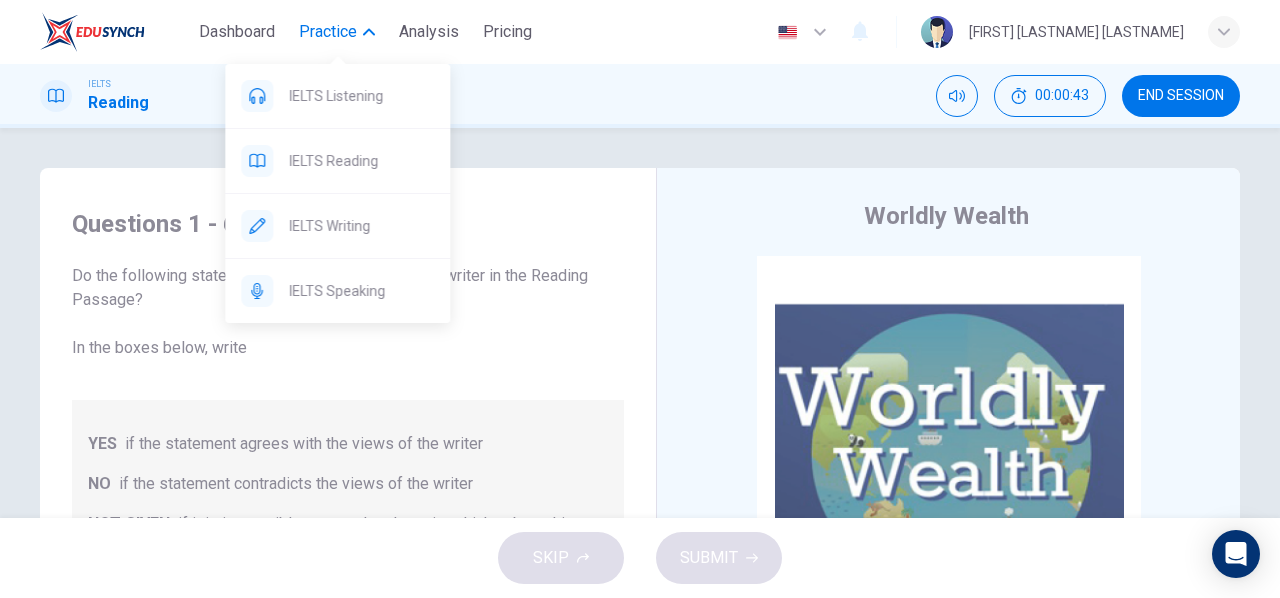 click on "Practice" at bounding box center (328, 32) 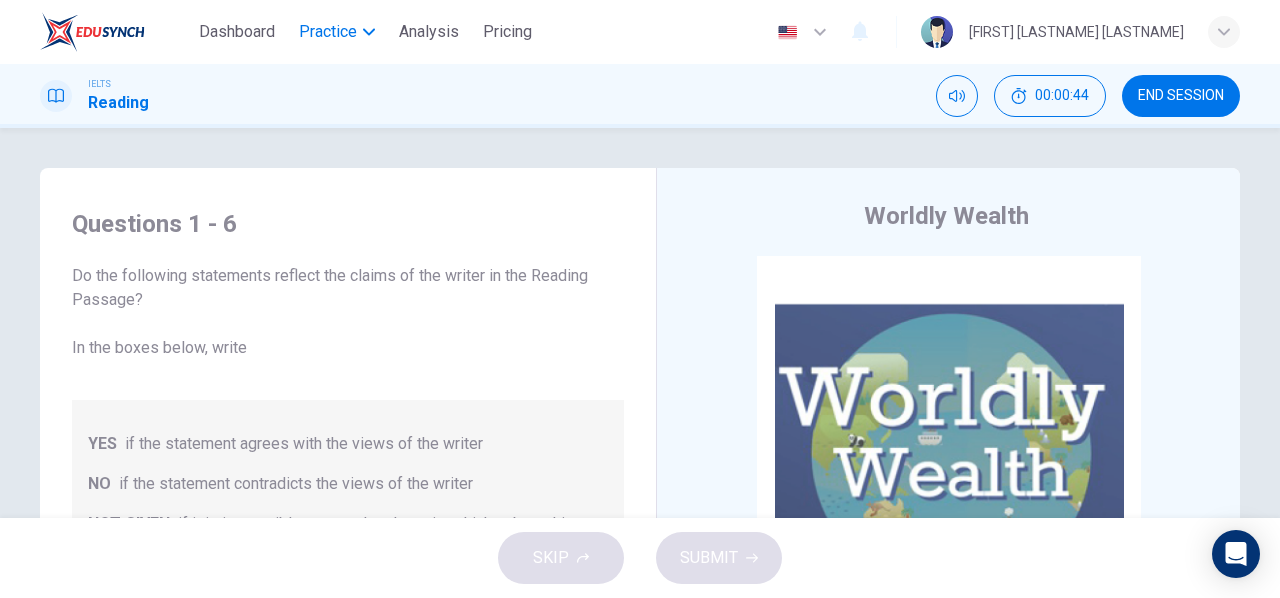 click on "Practice" at bounding box center [328, 32] 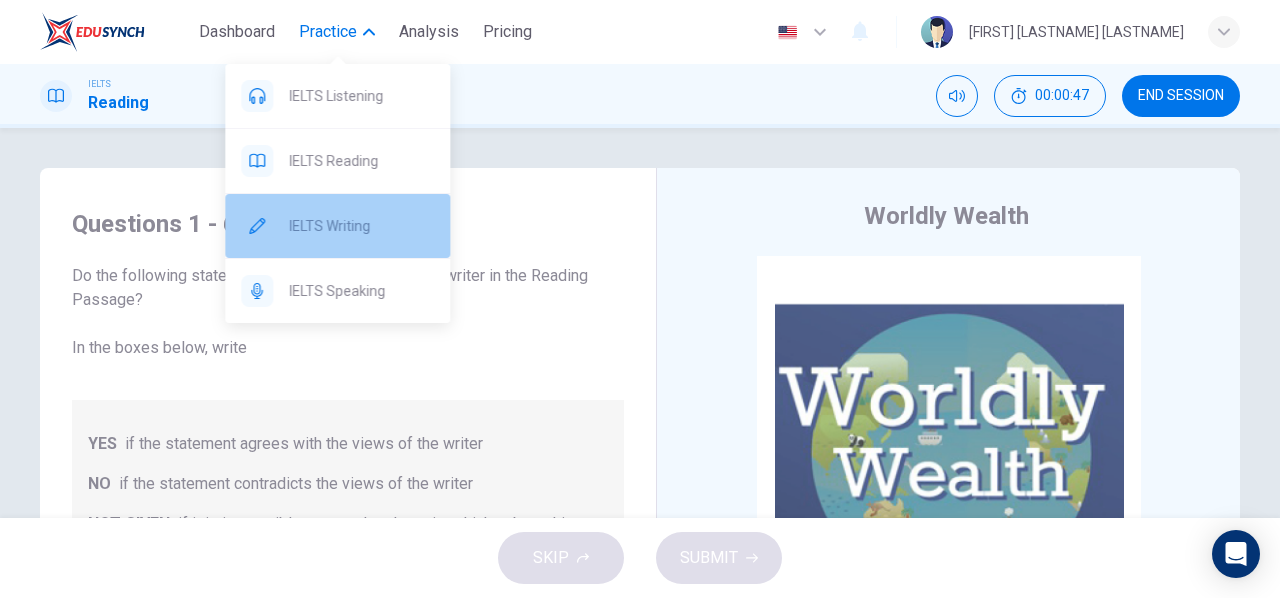 click on "IELTS Writing" at bounding box center [361, 96] 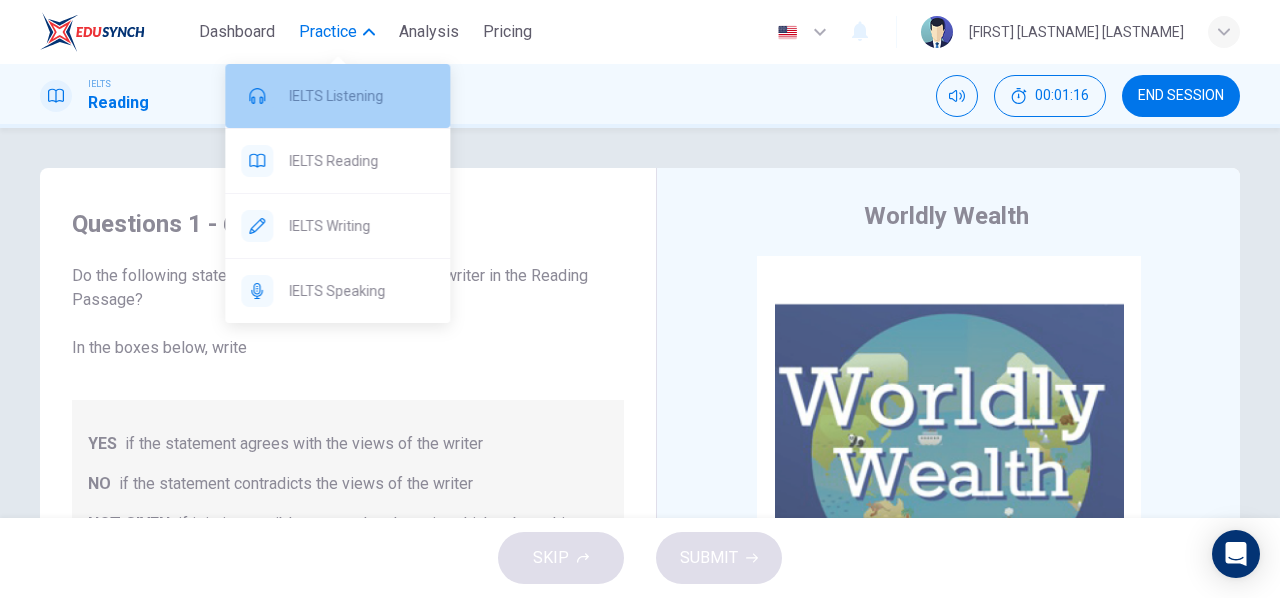 click on "IELTS Listening" at bounding box center [361, 96] 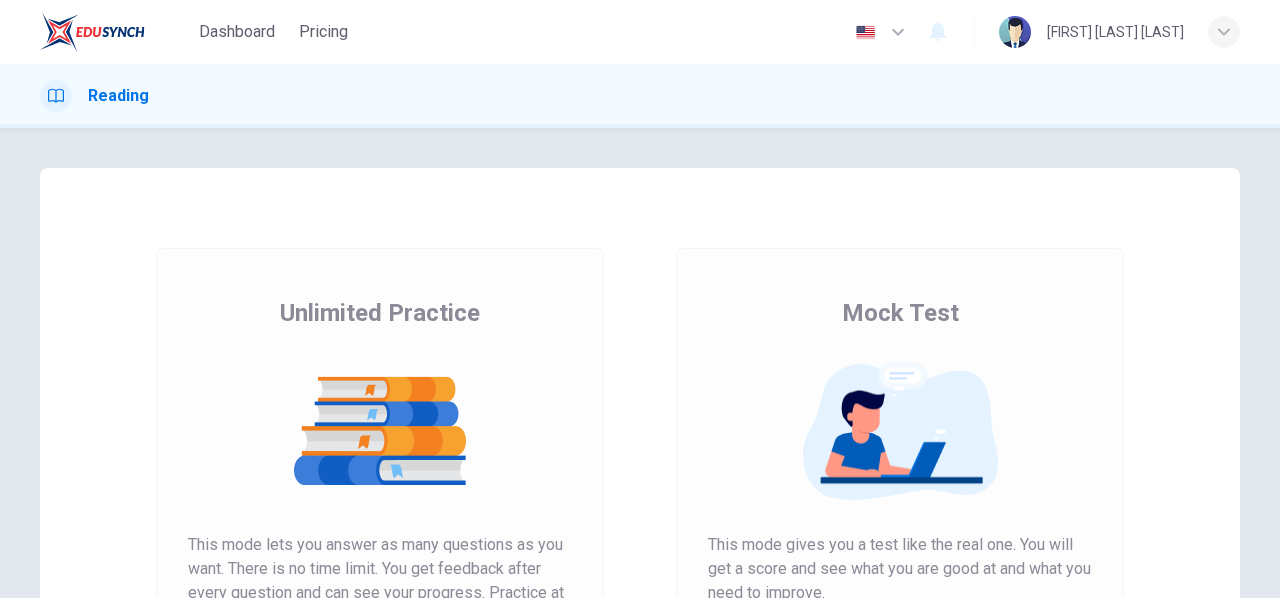 scroll, scrollTop: 0, scrollLeft: 0, axis: both 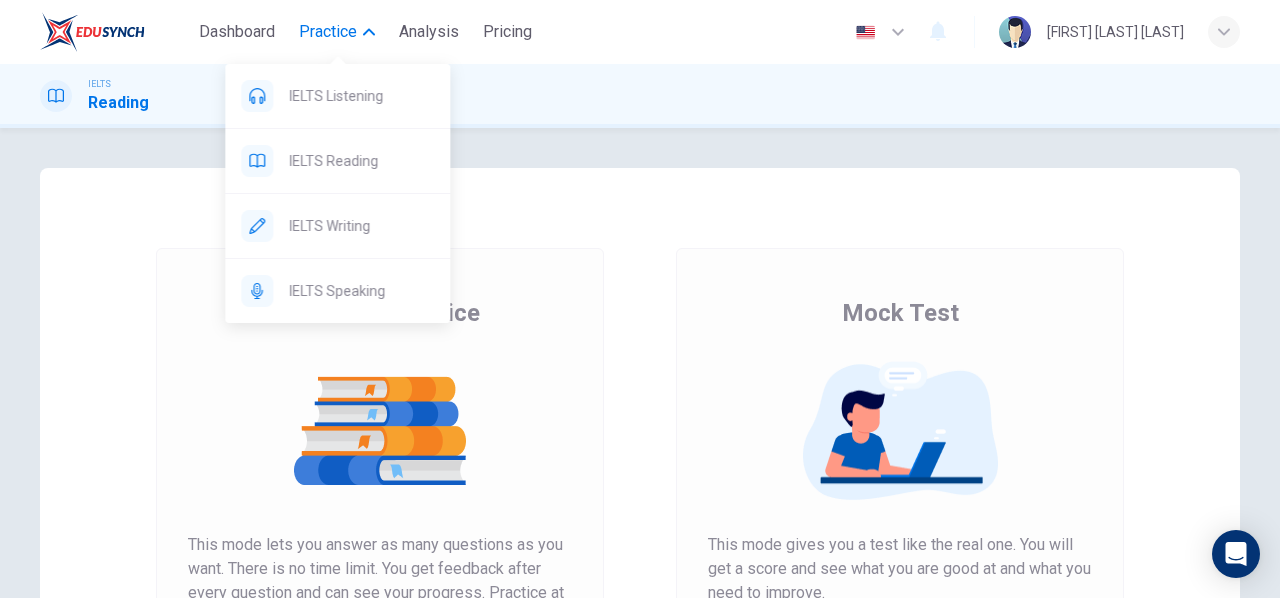 click at bounding box center [369, 32] 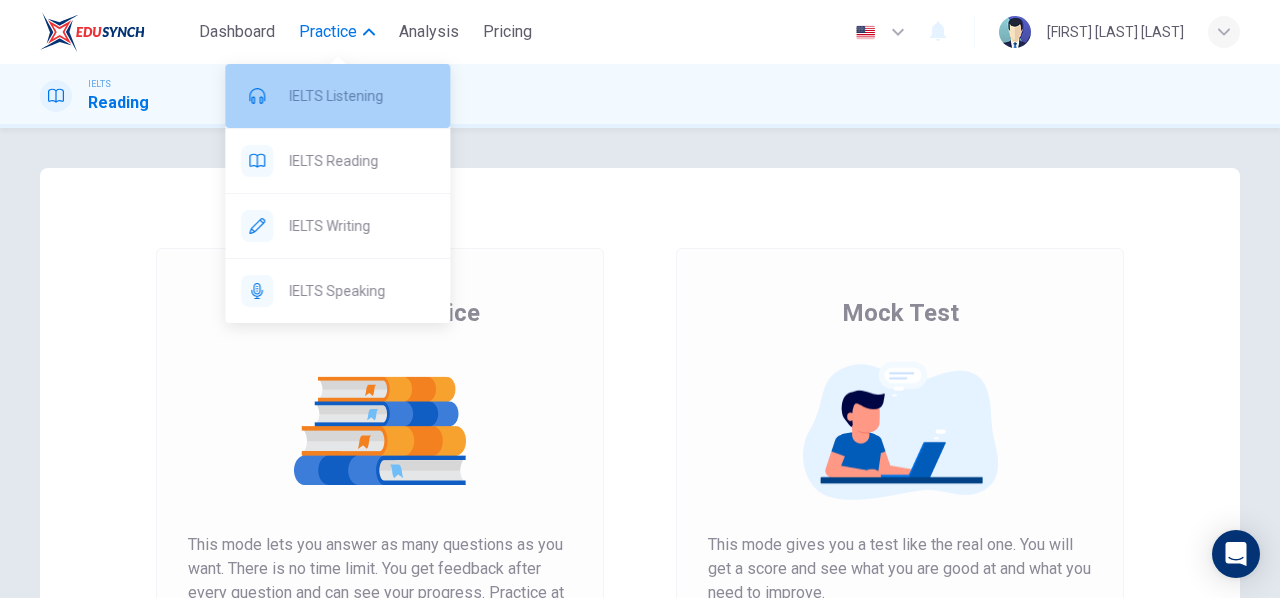 click on "IELTS Listening" at bounding box center [337, 96] 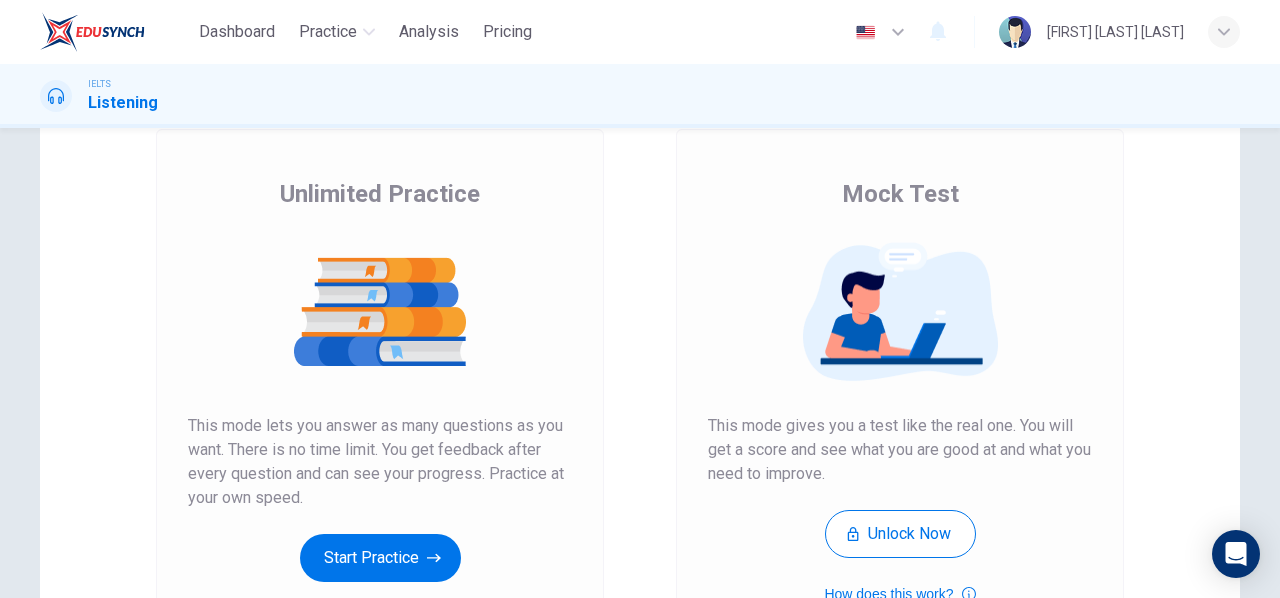 scroll, scrollTop: 0, scrollLeft: 0, axis: both 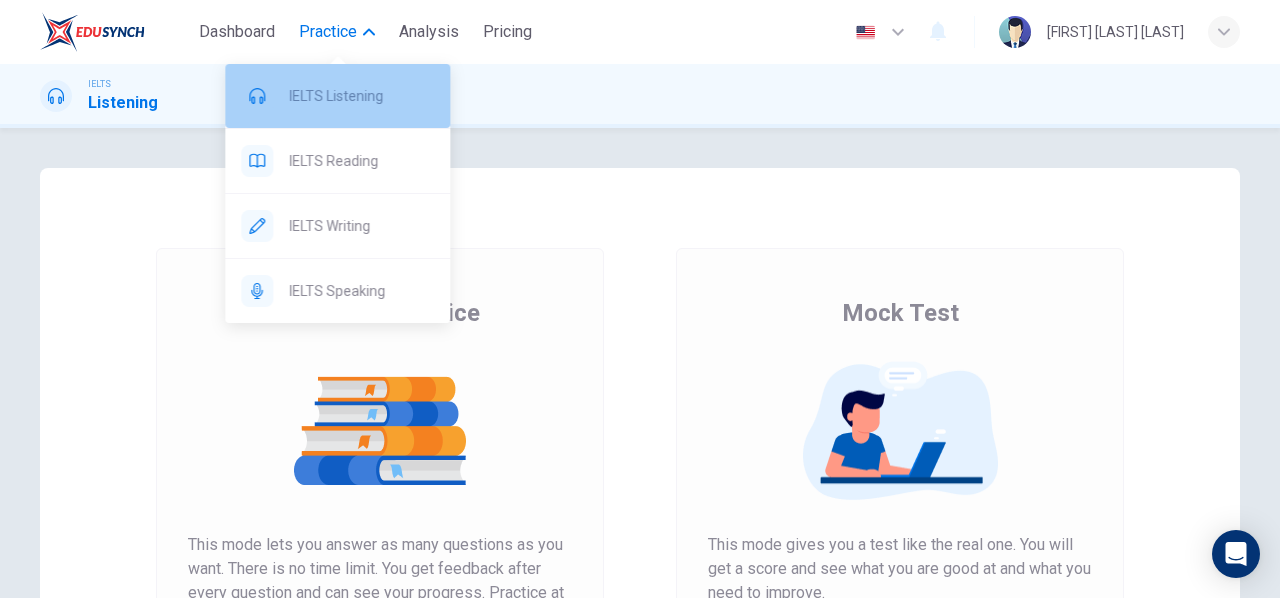 click on "IELTS Listening" at bounding box center [361, 96] 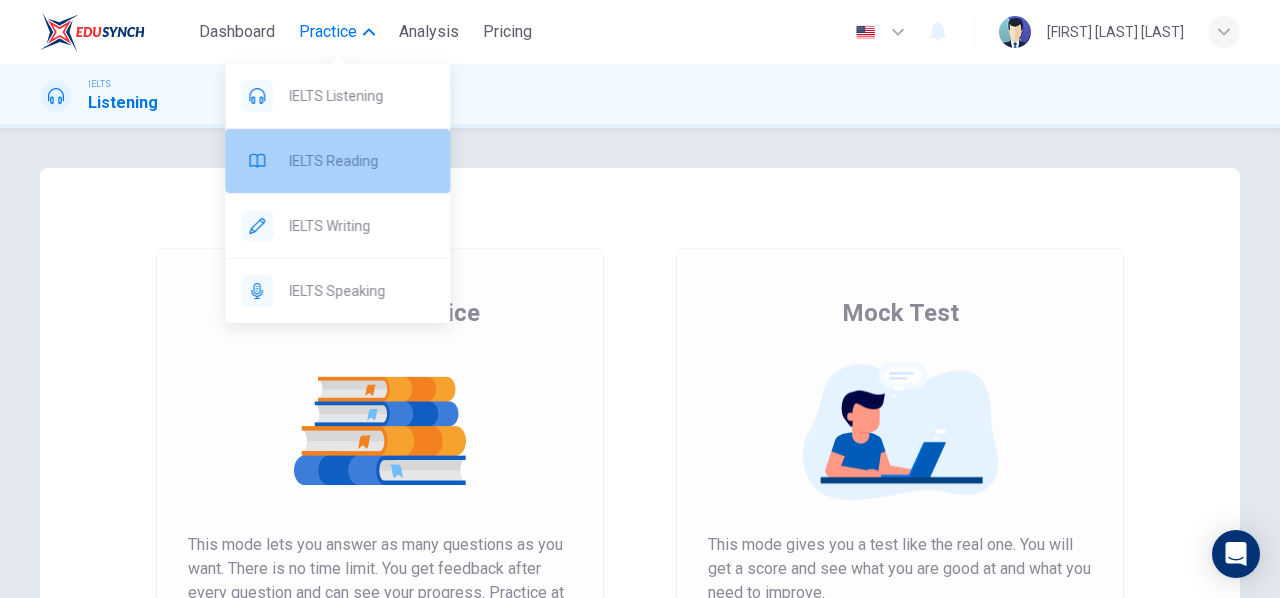 click on "IELTS Reading" at bounding box center (361, 96) 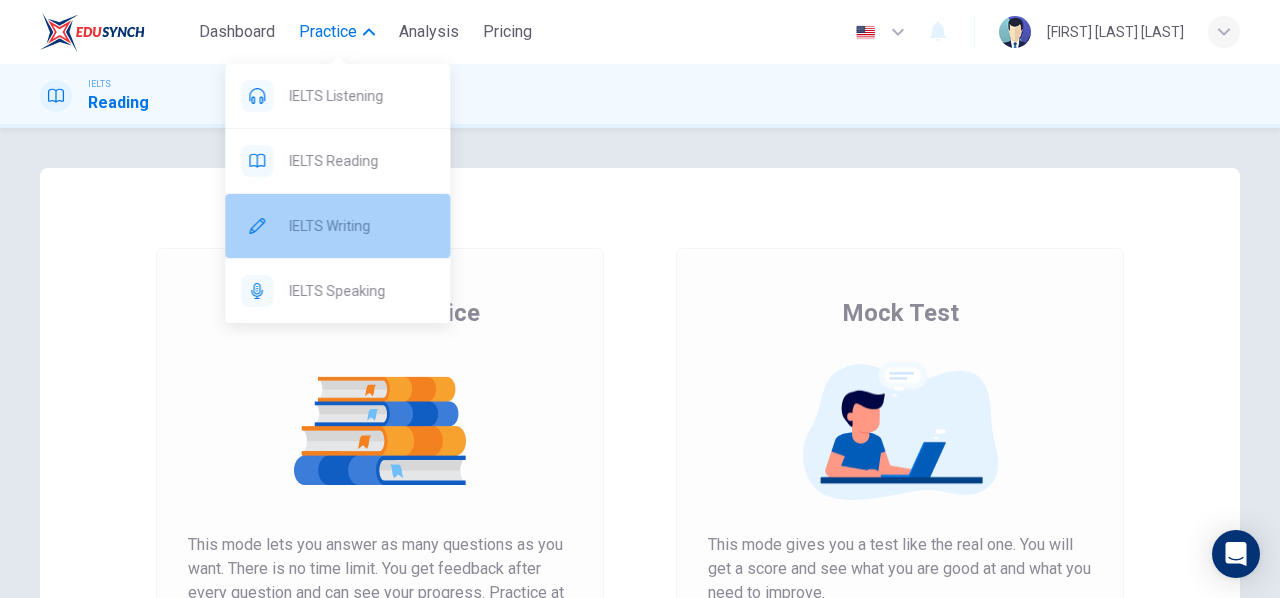 click on "IELTS Writing" at bounding box center [337, 96] 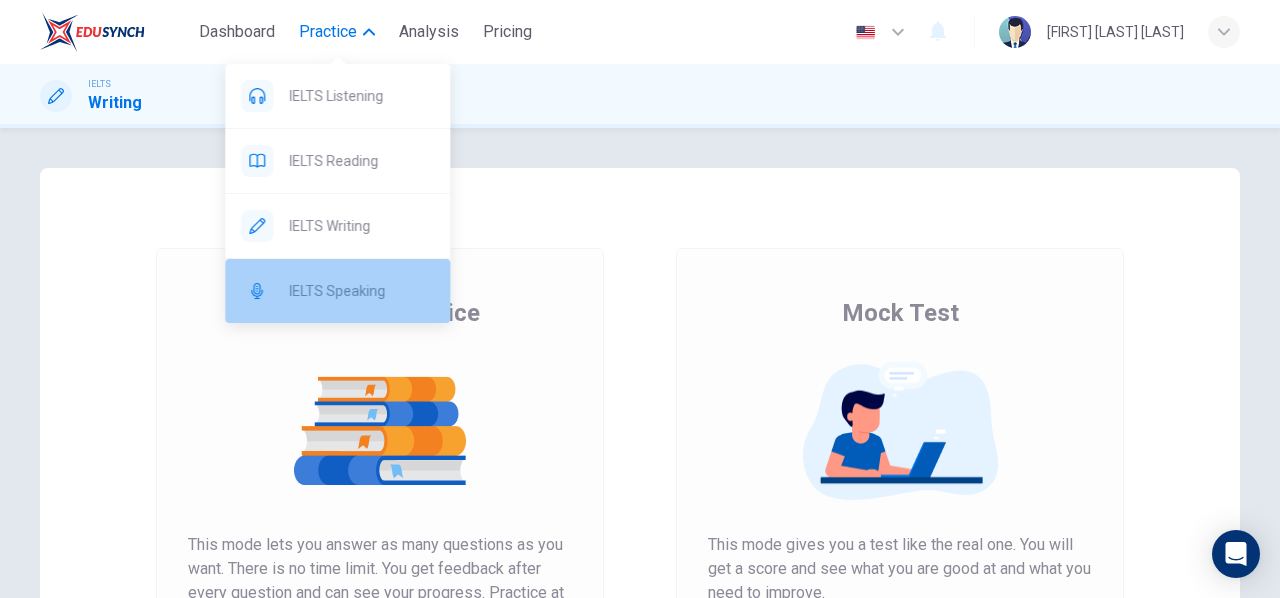 click on "IELTS Speaking" at bounding box center [361, 96] 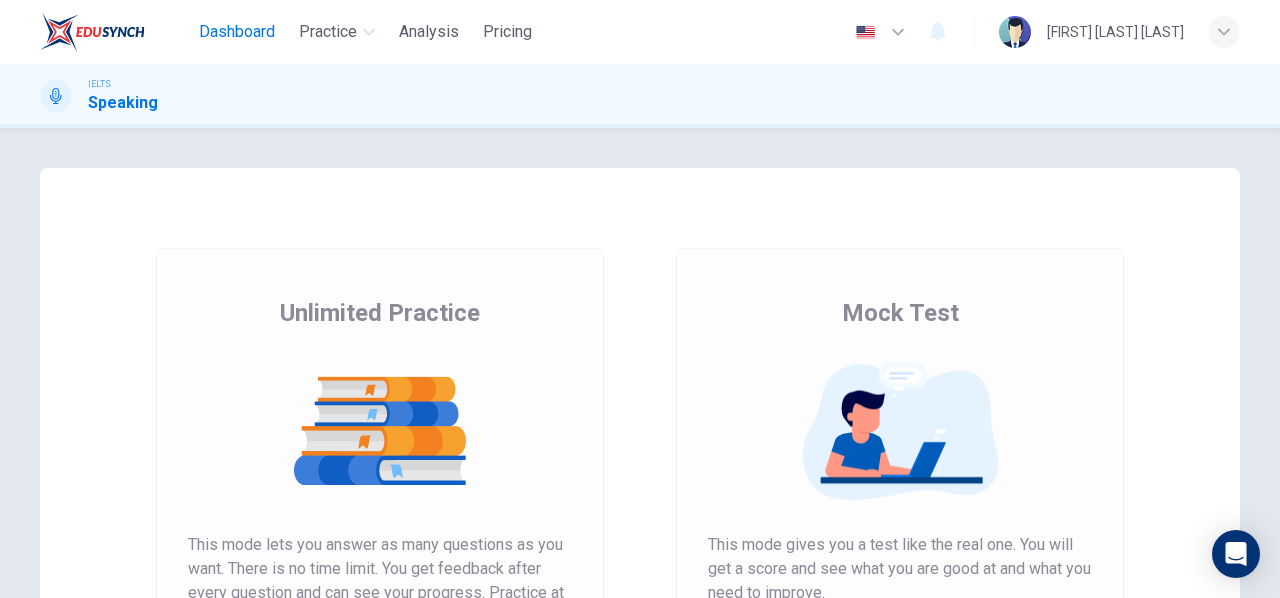 click on "Dashboard" at bounding box center (237, 32) 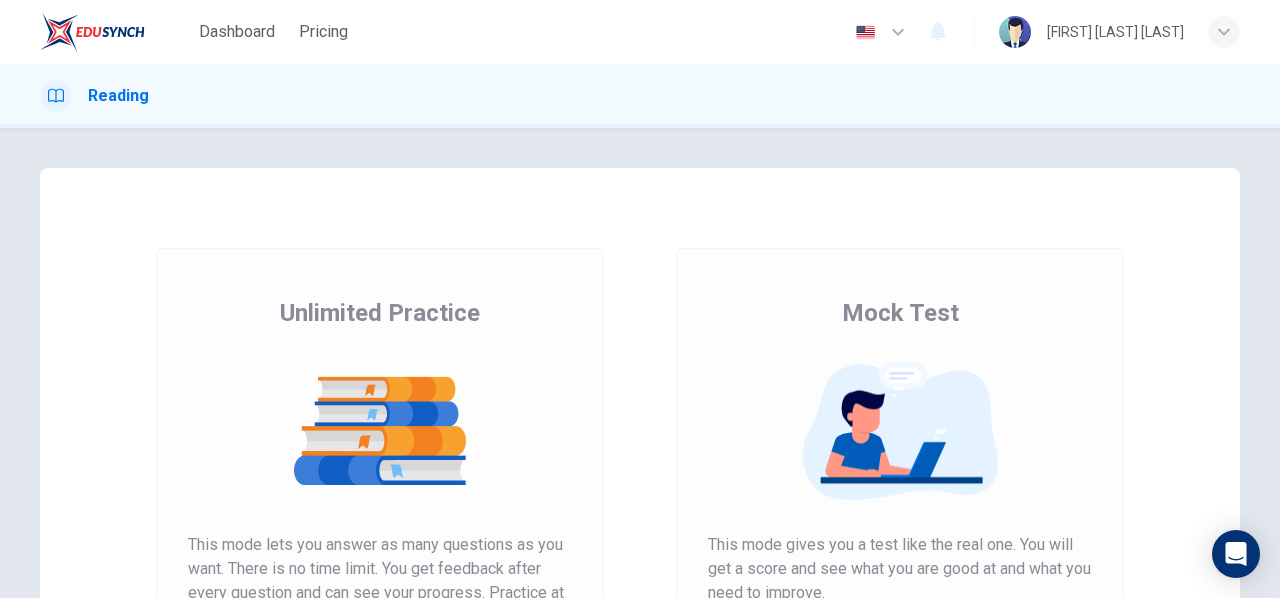 scroll, scrollTop: 0, scrollLeft: 0, axis: both 